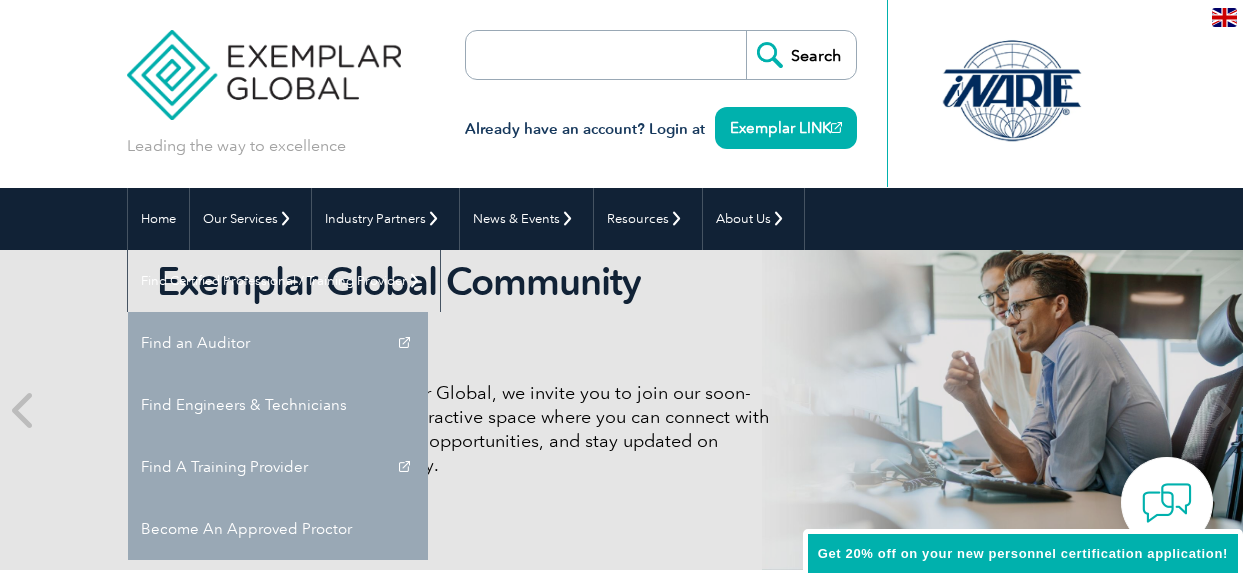 scroll, scrollTop: 0, scrollLeft: 0, axis: both 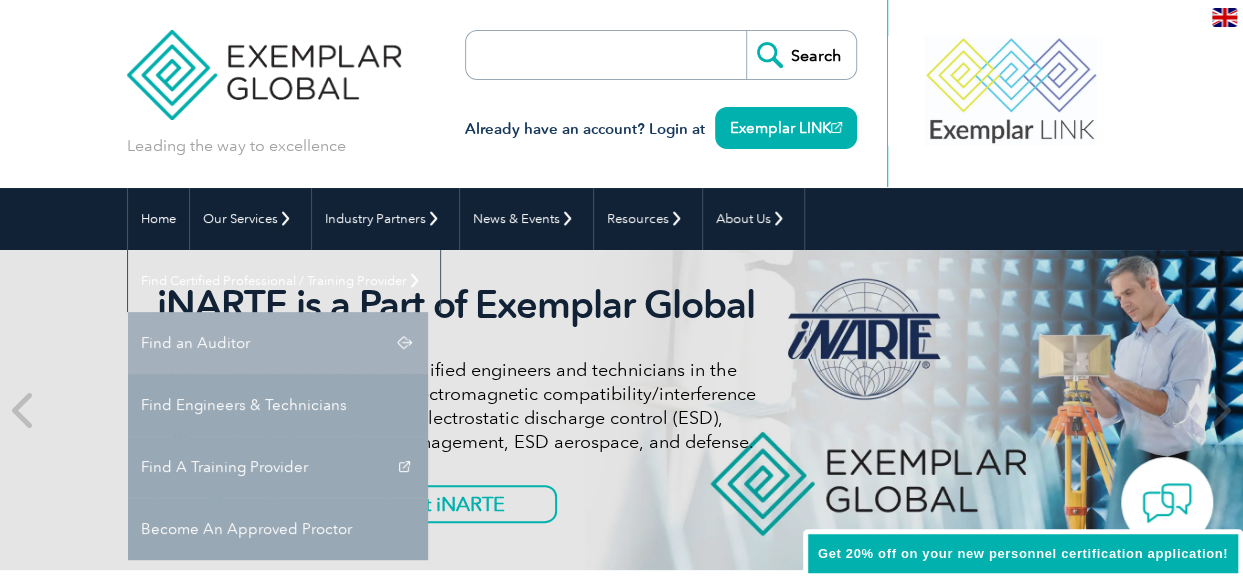 click on "Find an Auditor" at bounding box center [278, 343] 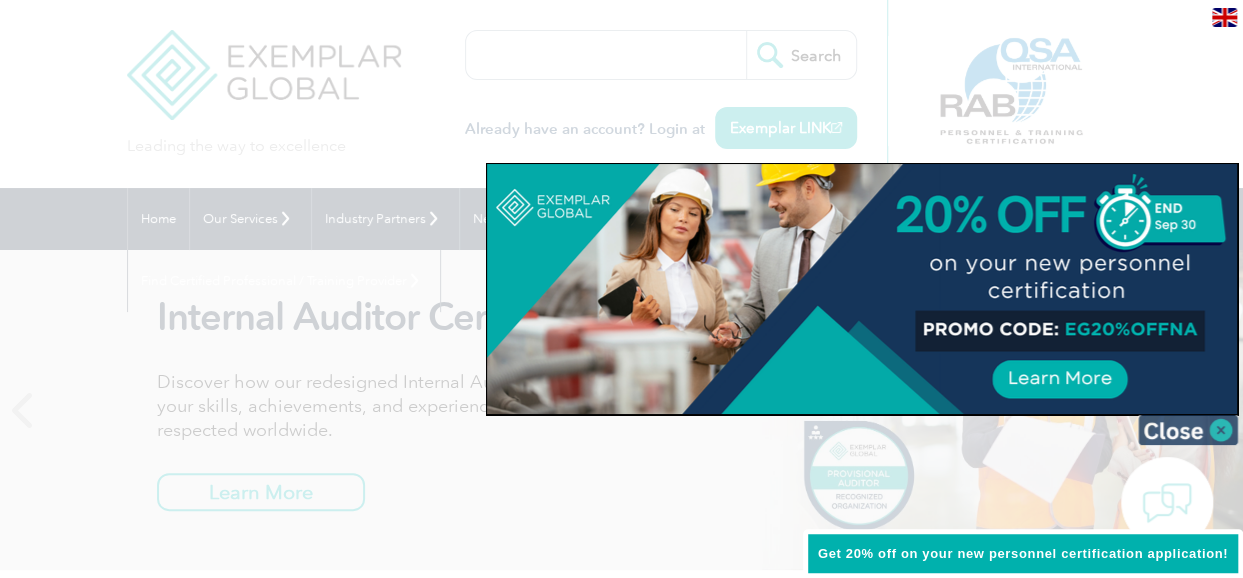 click at bounding box center [1188, 430] 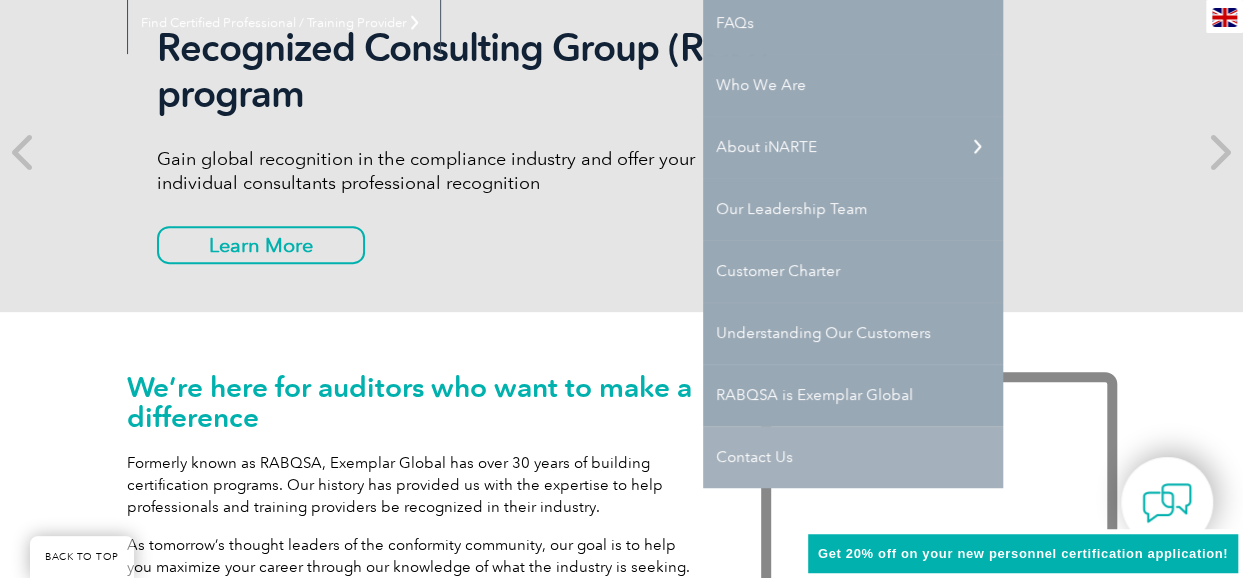 scroll, scrollTop: 257, scrollLeft: 0, axis: vertical 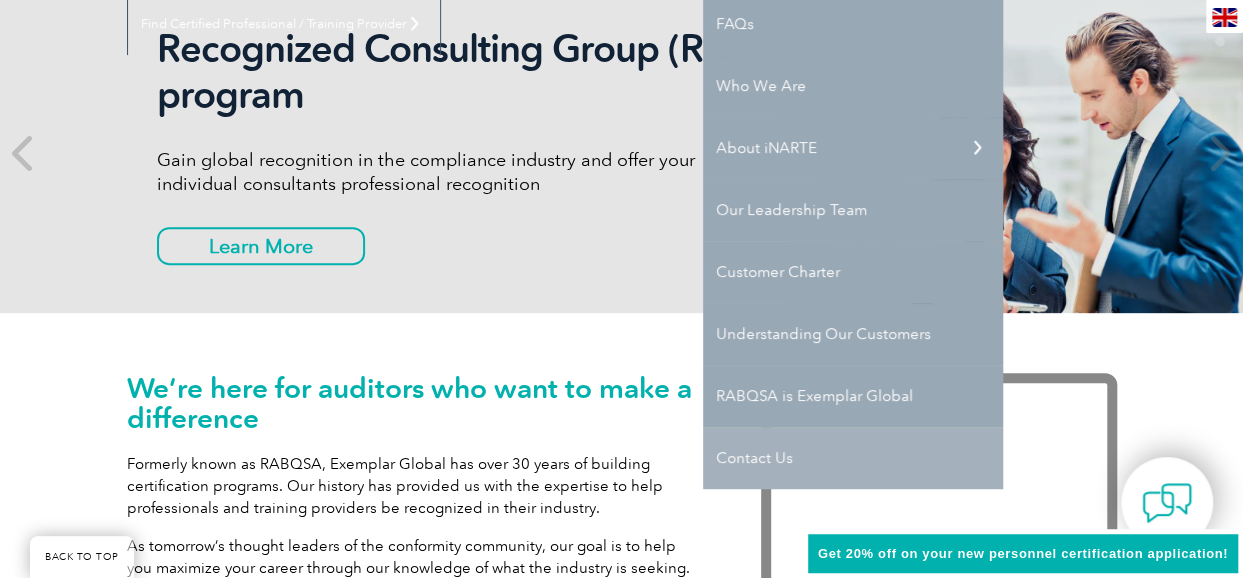 click on "Contact Us" at bounding box center [853, 458] 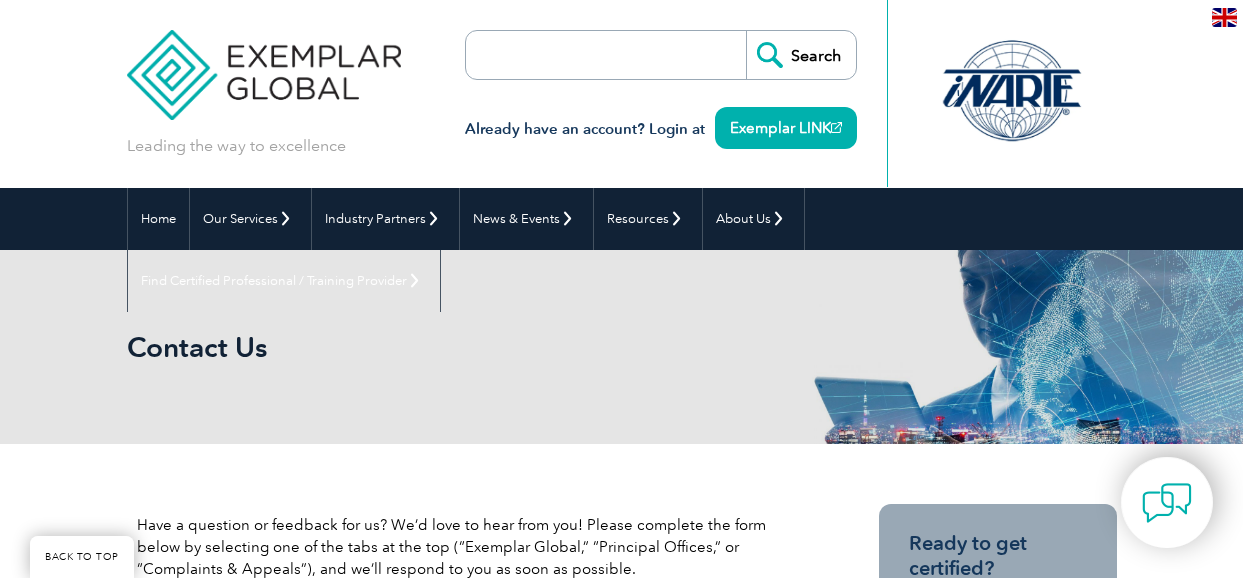 scroll, scrollTop: 460, scrollLeft: 0, axis: vertical 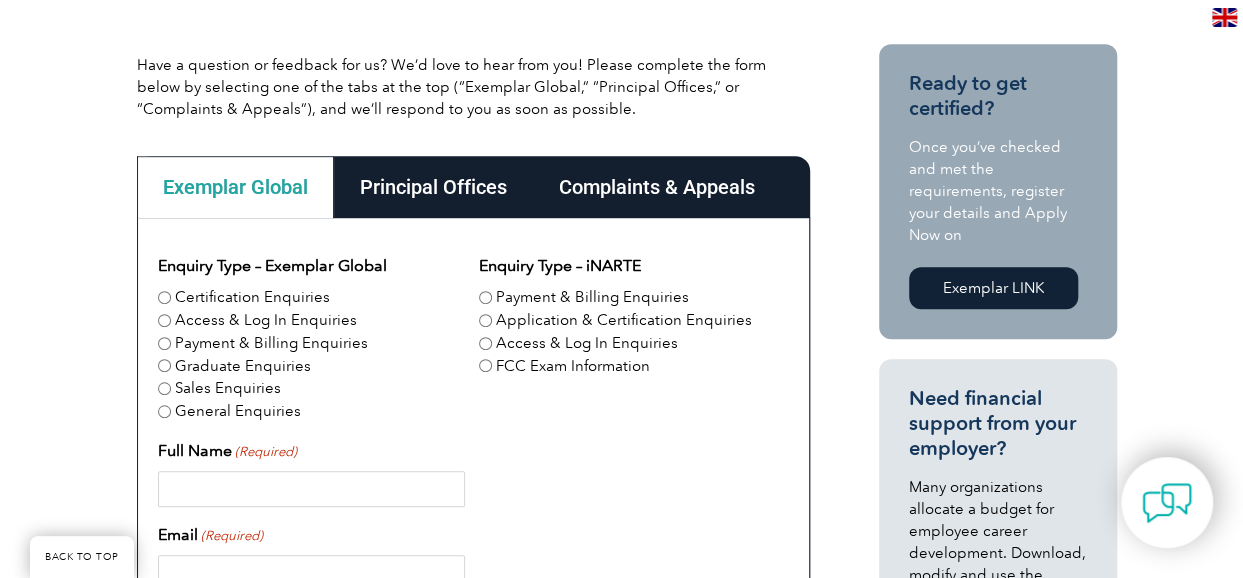 click on "Certification Enquiries" at bounding box center [164, 297] 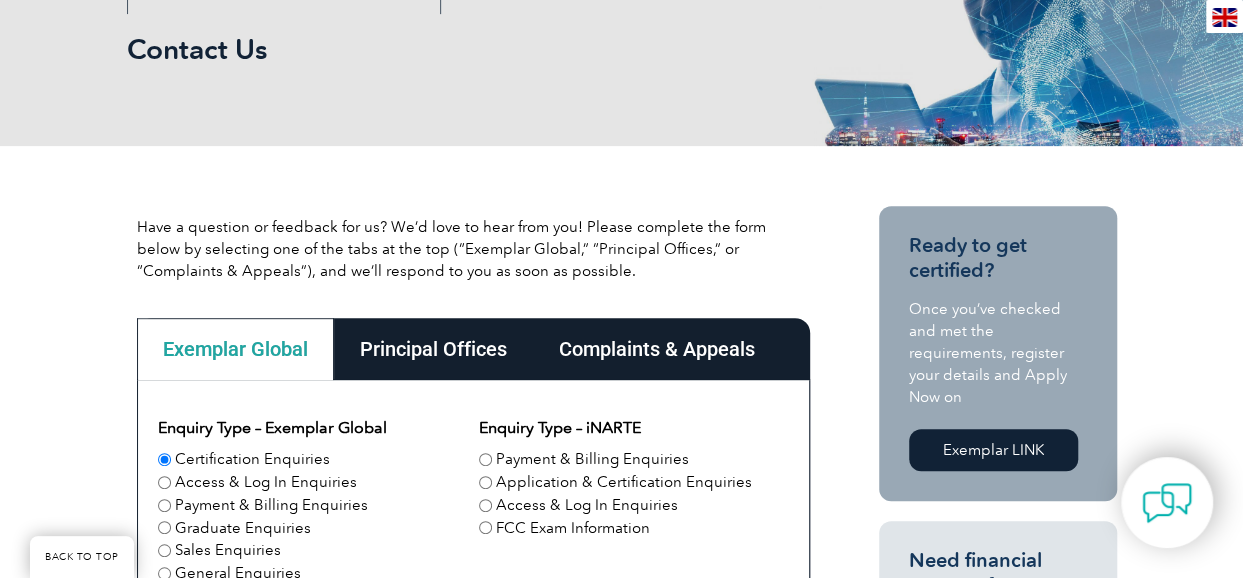 scroll, scrollTop: 291, scrollLeft: 0, axis: vertical 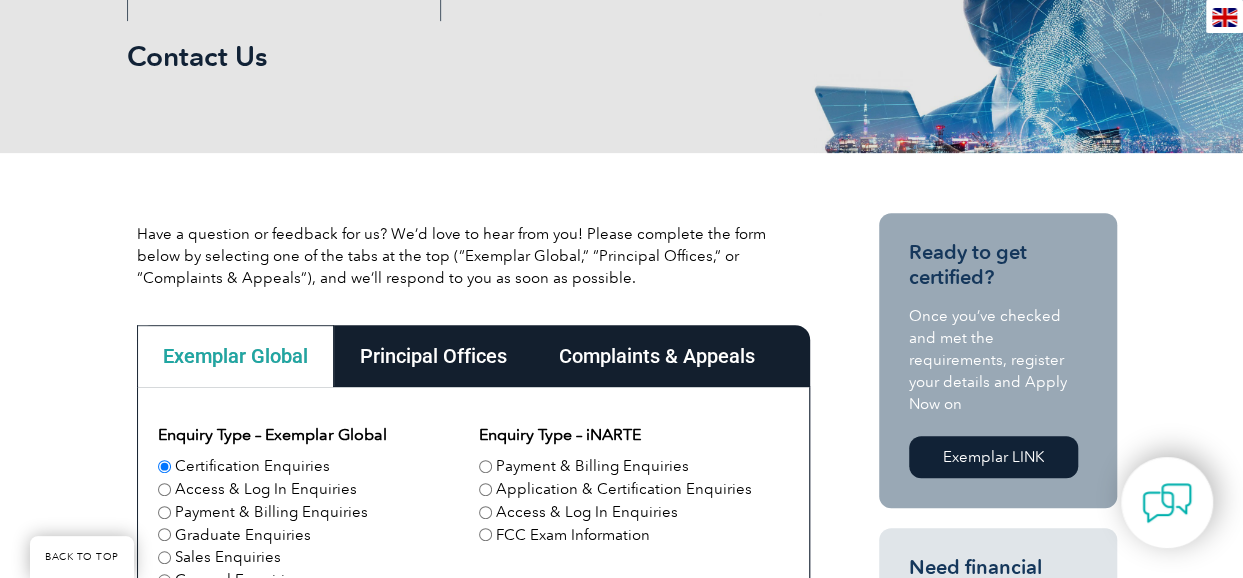 click on "Principal Offices" at bounding box center [433, 356] 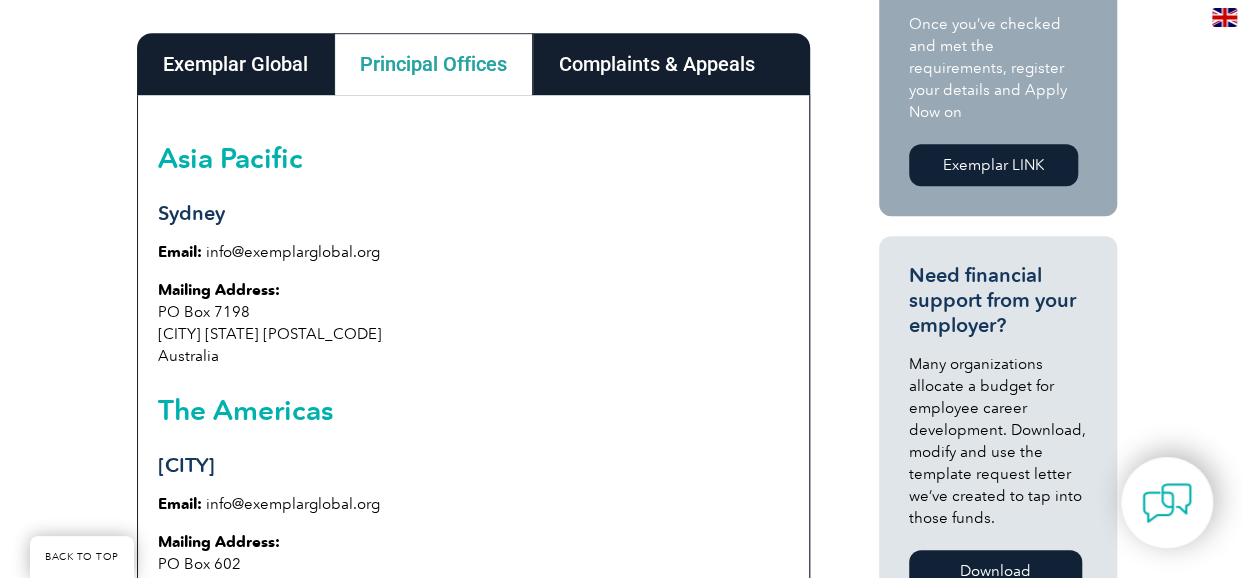 scroll, scrollTop: 573, scrollLeft: 0, axis: vertical 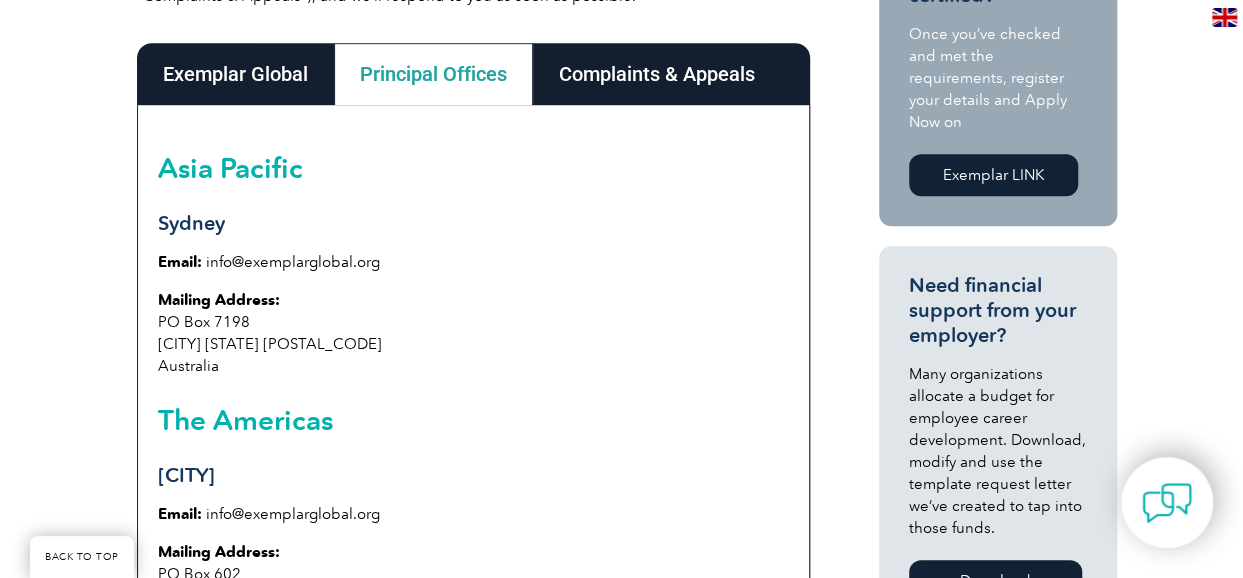 click on "Complaints & Appeals" at bounding box center (657, 74) 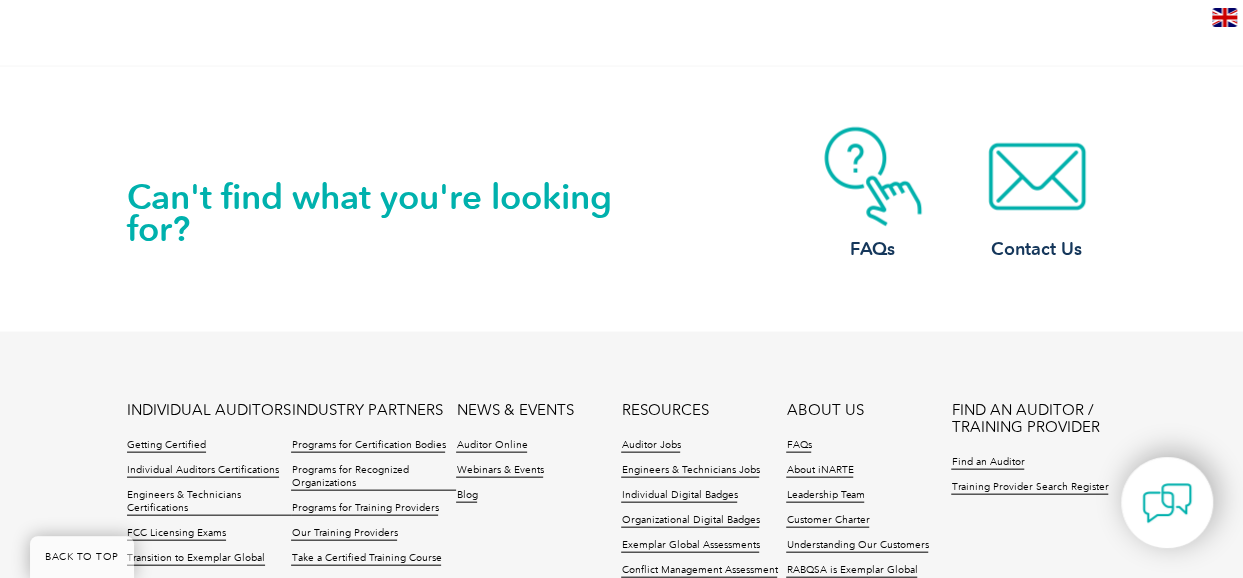scroll, scrollTop: 1933, scrollLeft: 0, axis: vertical 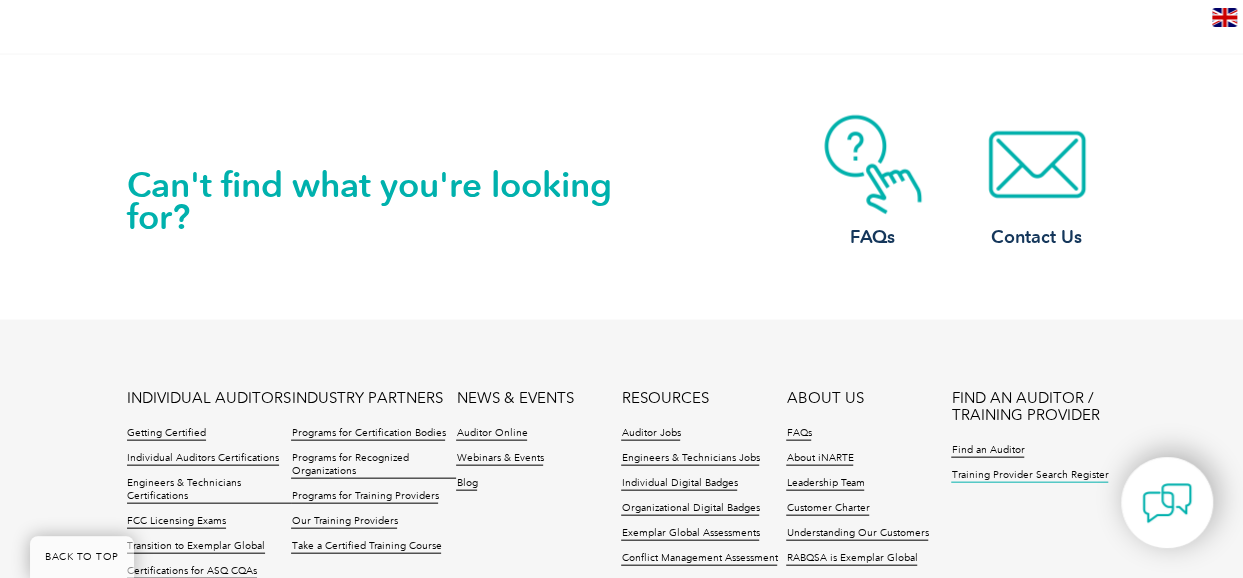 click on "Training Provider Search Register" at bounding box center [1029, 476] 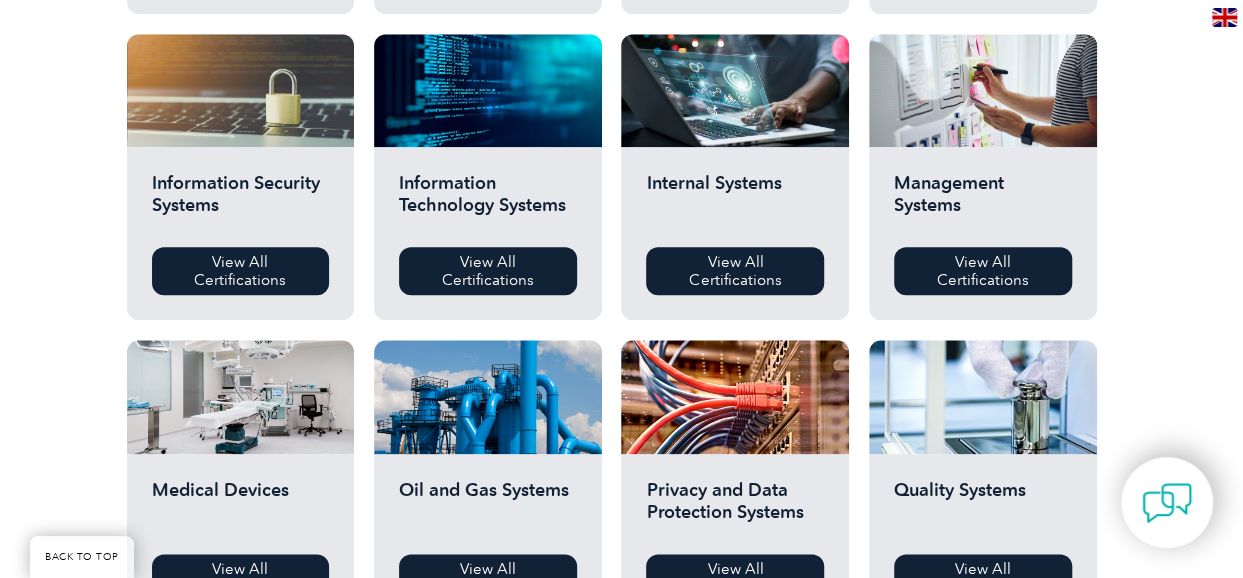 scroll, scrollTop: 1026, scrollLeft: 0, axis: vertical 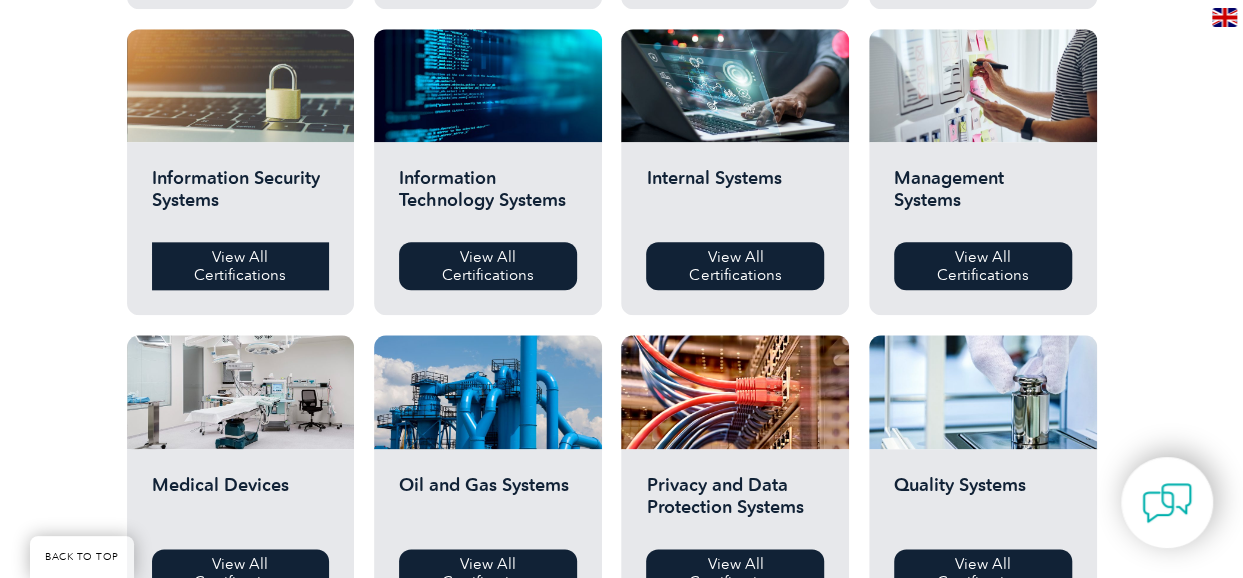 click on "View All Certifications" at bounding box center [241, 266] 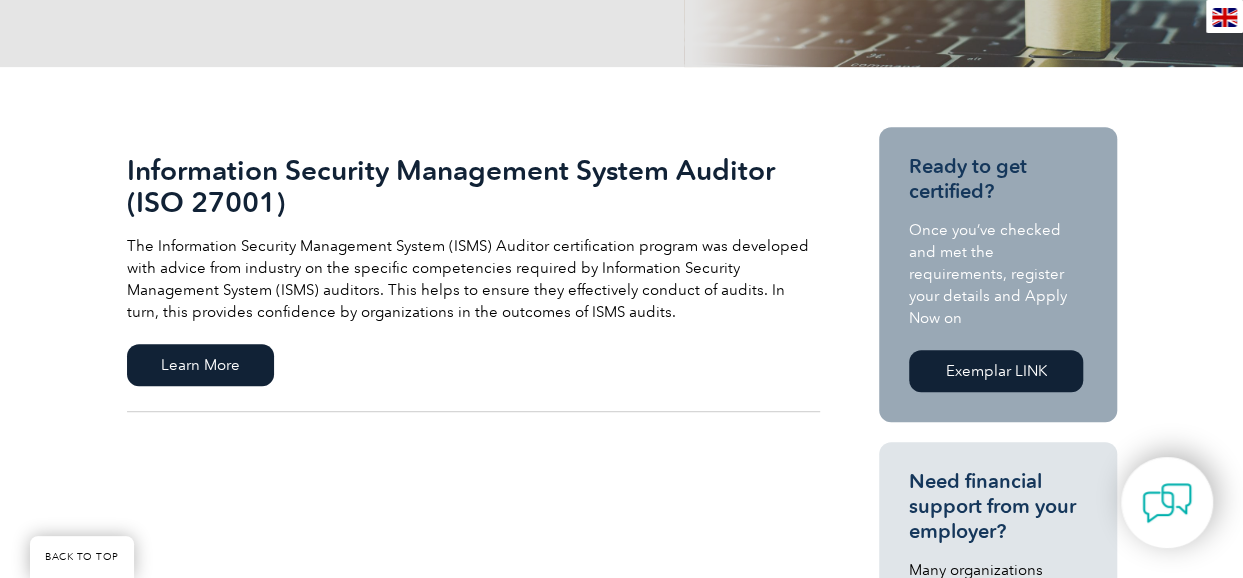 scroll, scrollTop: 372, scrollLeft: 0, axis: vertical 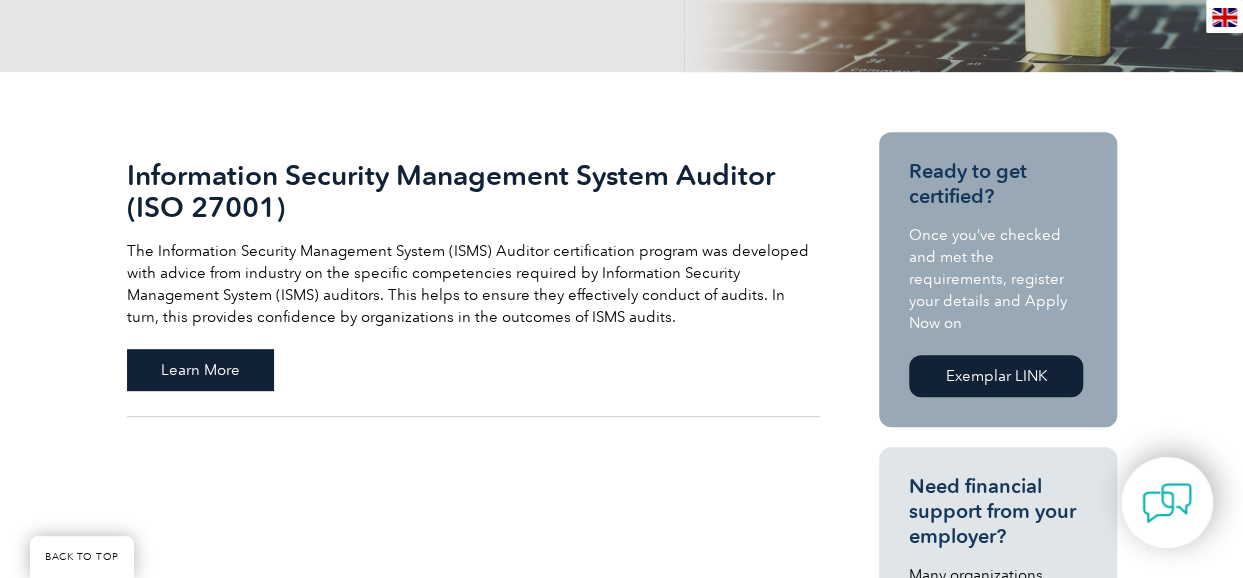 click on "Learn More" at bounding box center [200, 370] 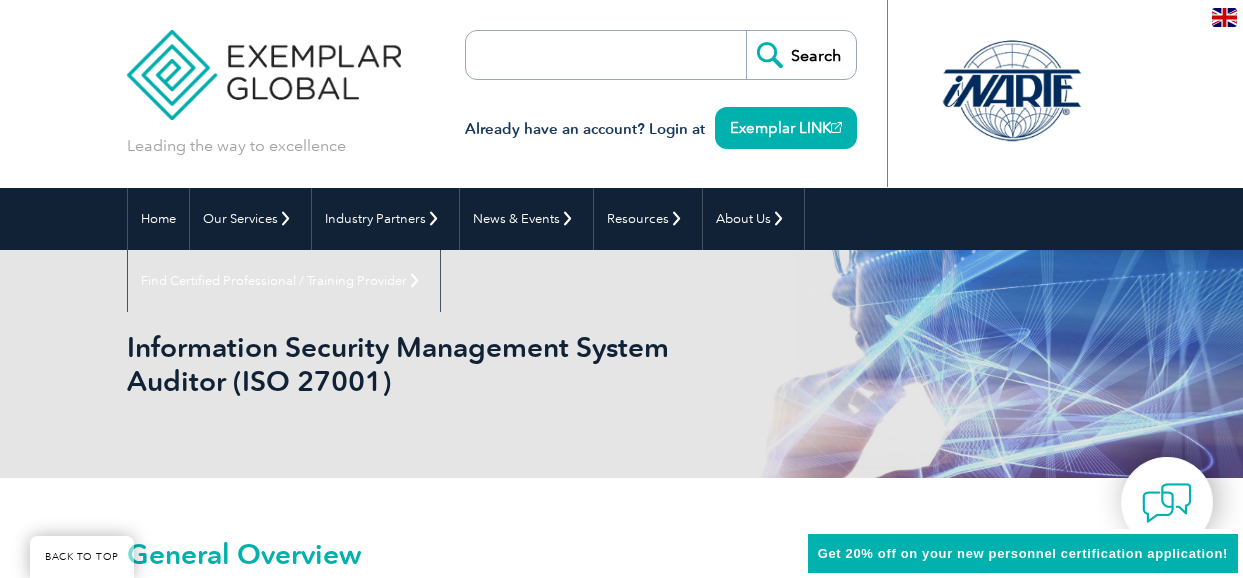 scroll, scrollTop: 373, scrollLeft: 0, axis: vertical 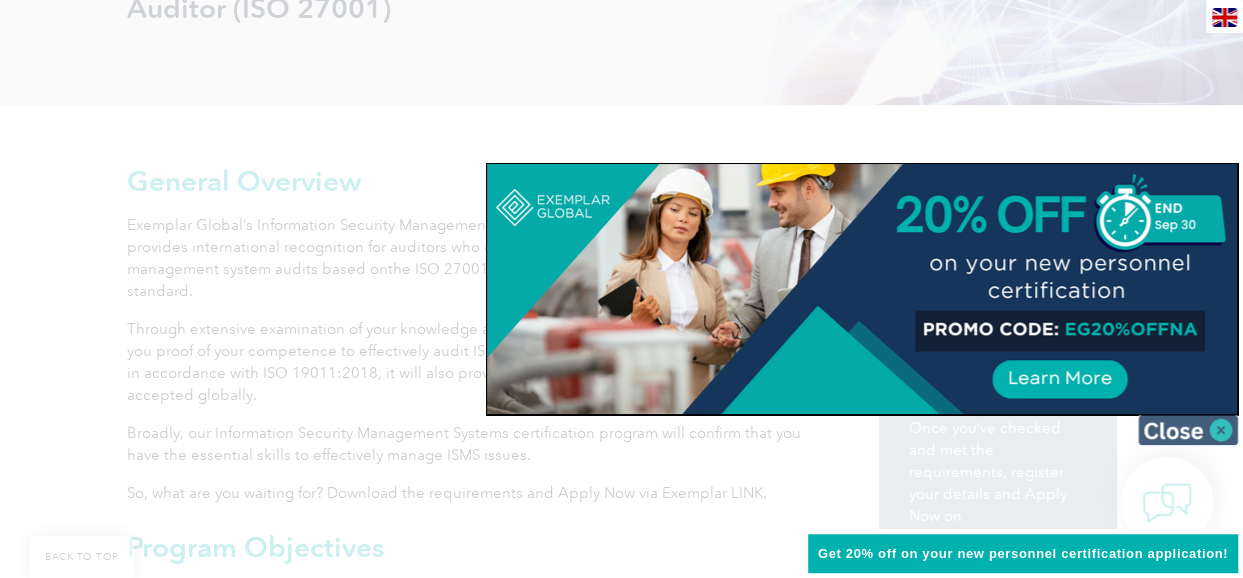 click at bounding box center (1188, 430) 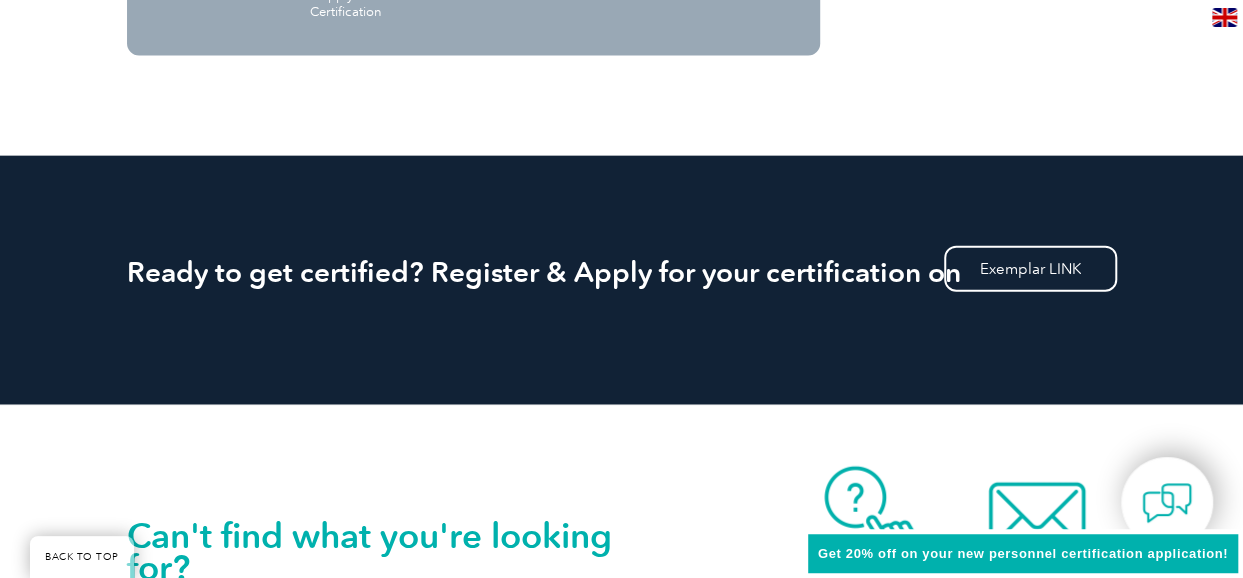 scroll, scrollTop: 2221, scrollLeft: 0, axis: vertical 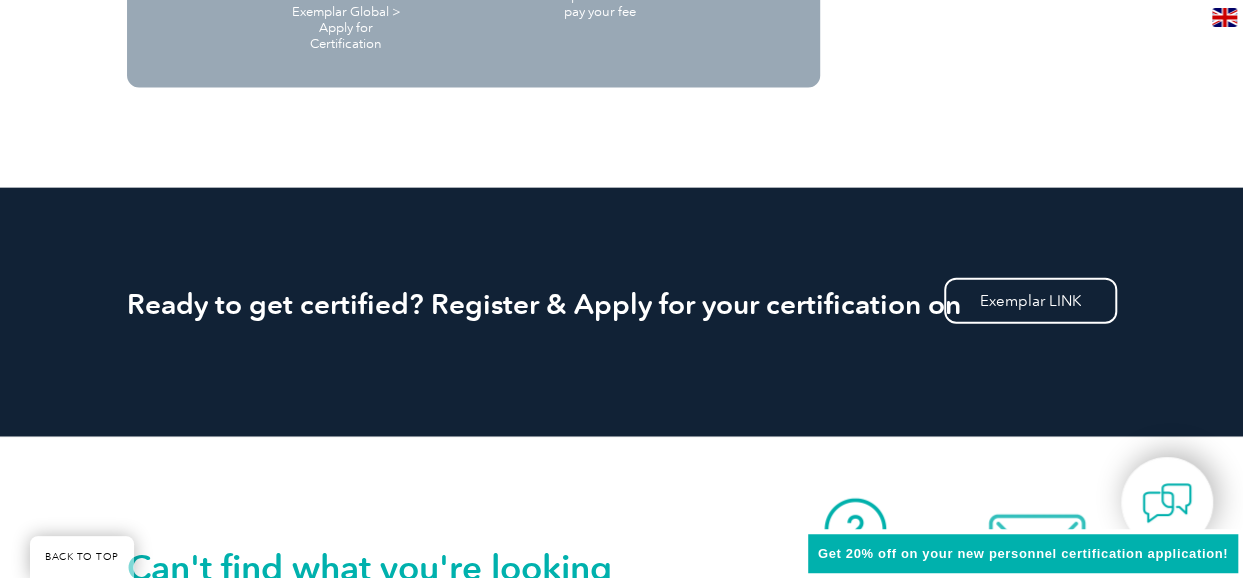 click at bounding box center (1037, 548) 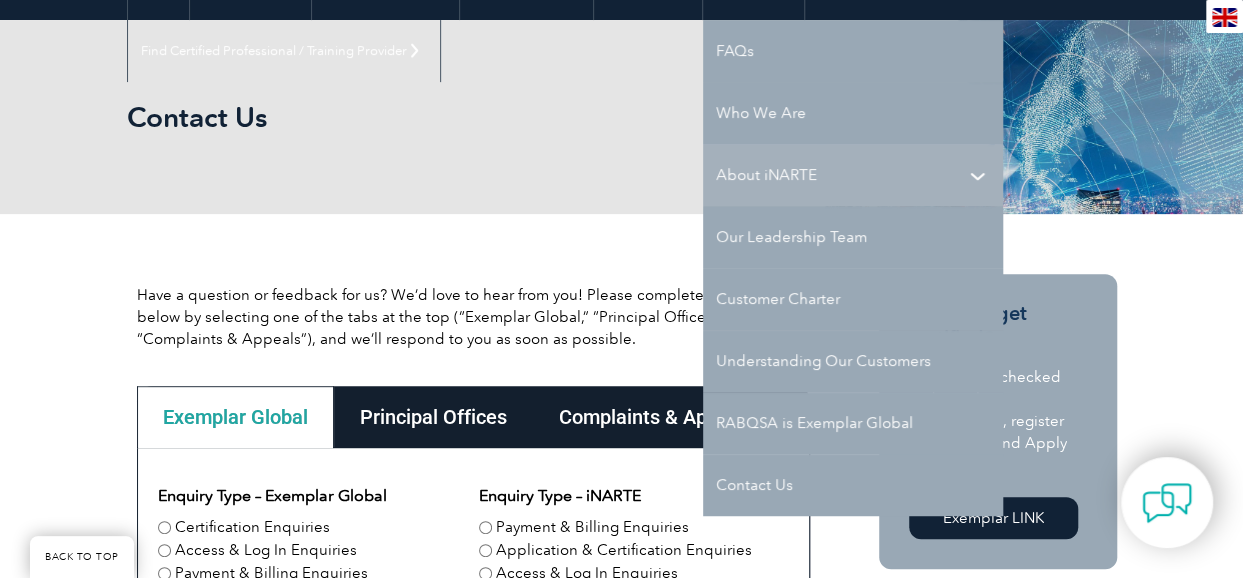 scroll, scrollTop: 230, scrollLeft: 0, axis: vertical 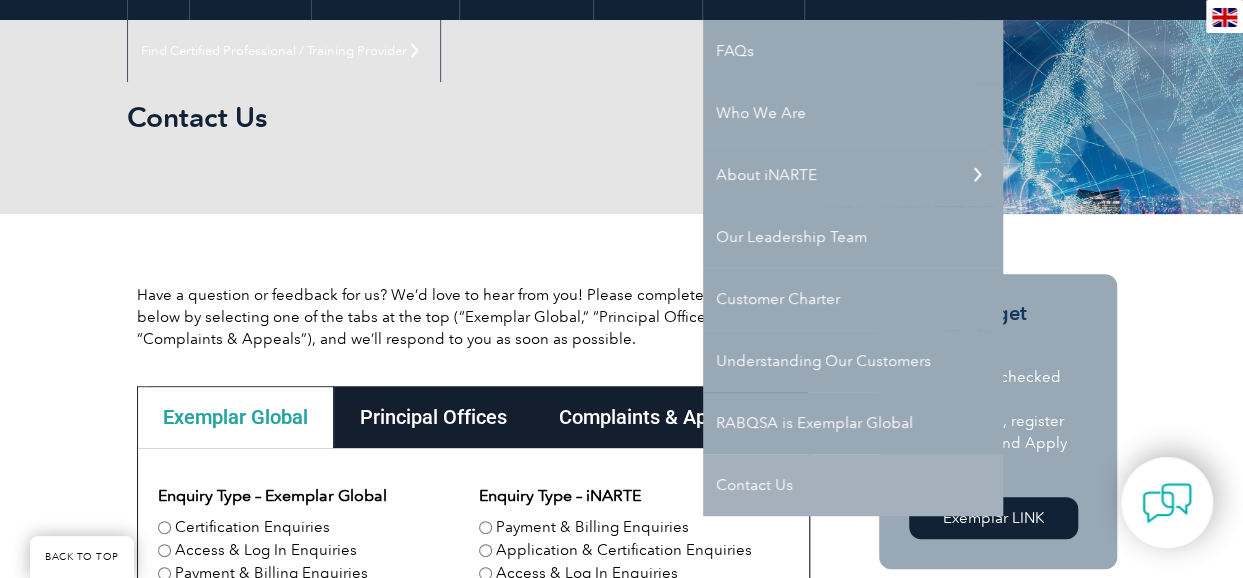 click on "Contact Us" at bounding box center [853, 485] 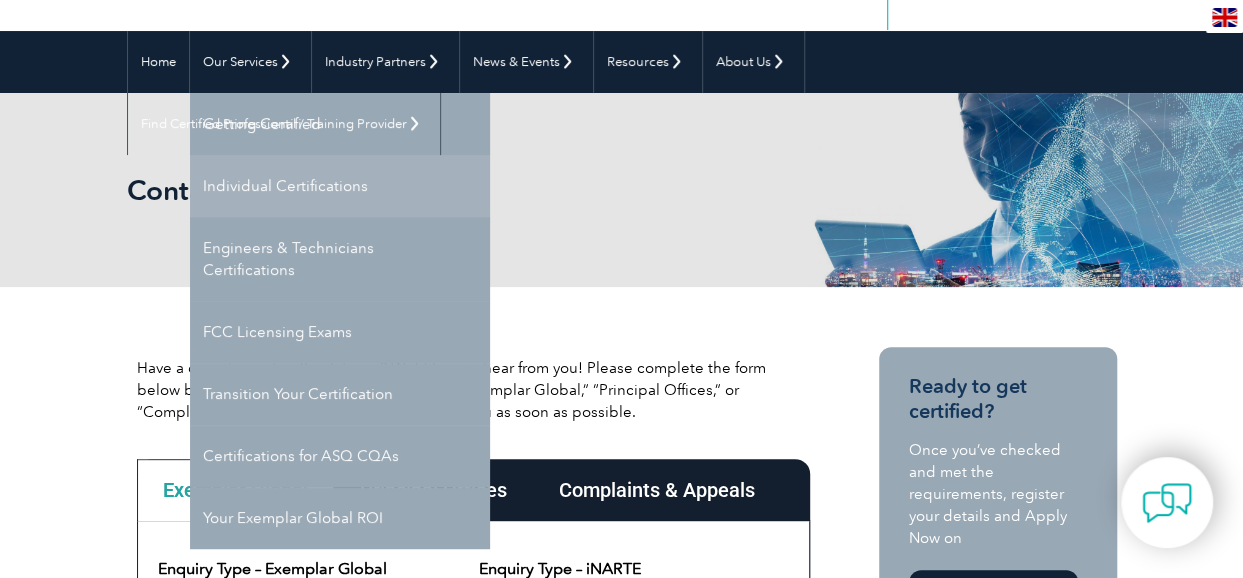 scroll, scrollTop: 170, scrollLeft: 0, axis: vertical 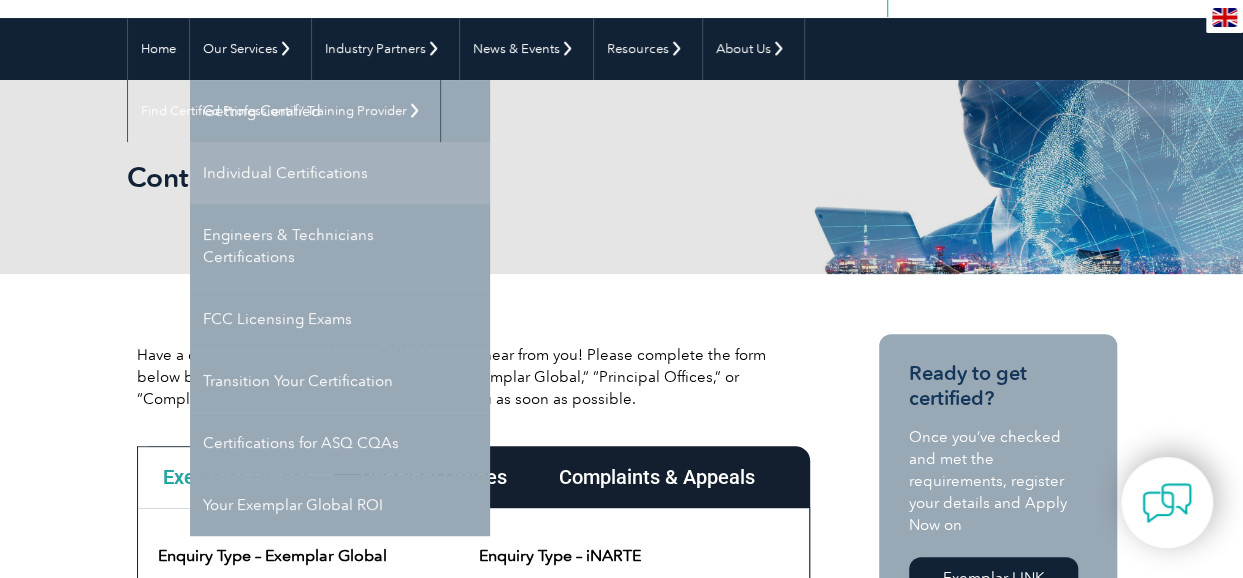 click on "Individual Certifications" at bounding box center [340, 173] 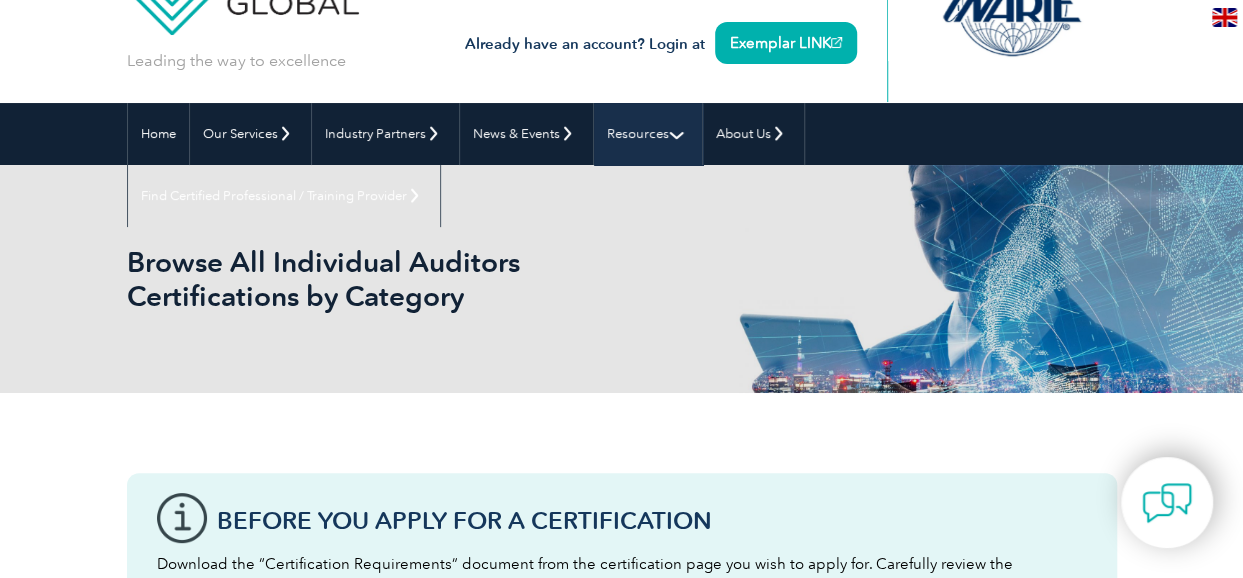 scroll, scrollTop: 86, scrollLeft: 0, axis: vertical 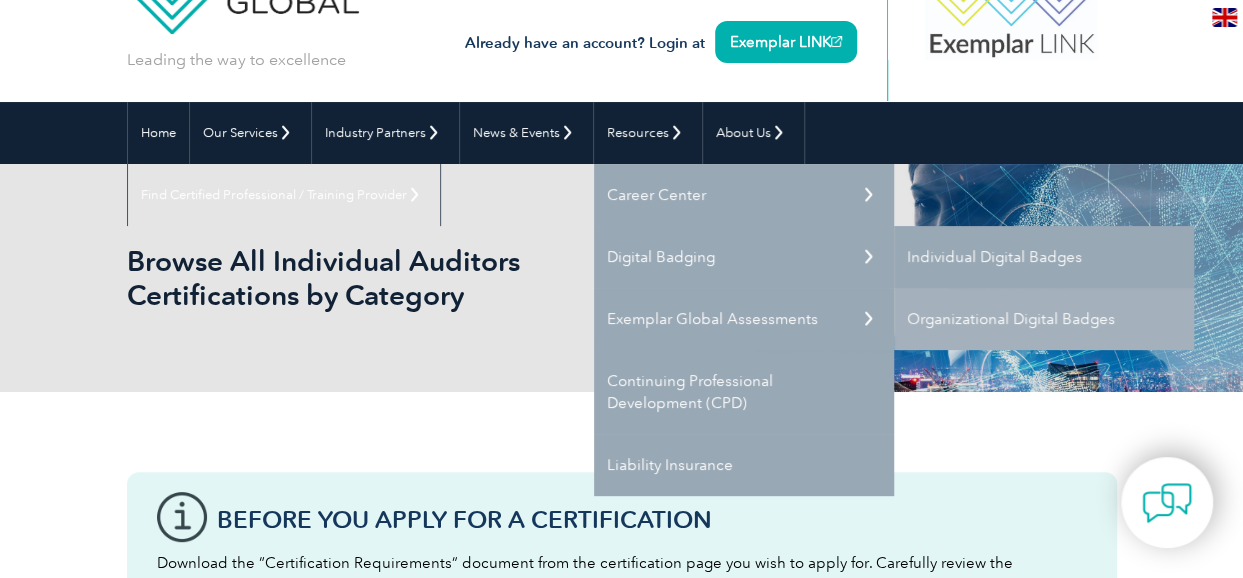 click on "Individual Digital Badges" at bounding box center (1044, 257) 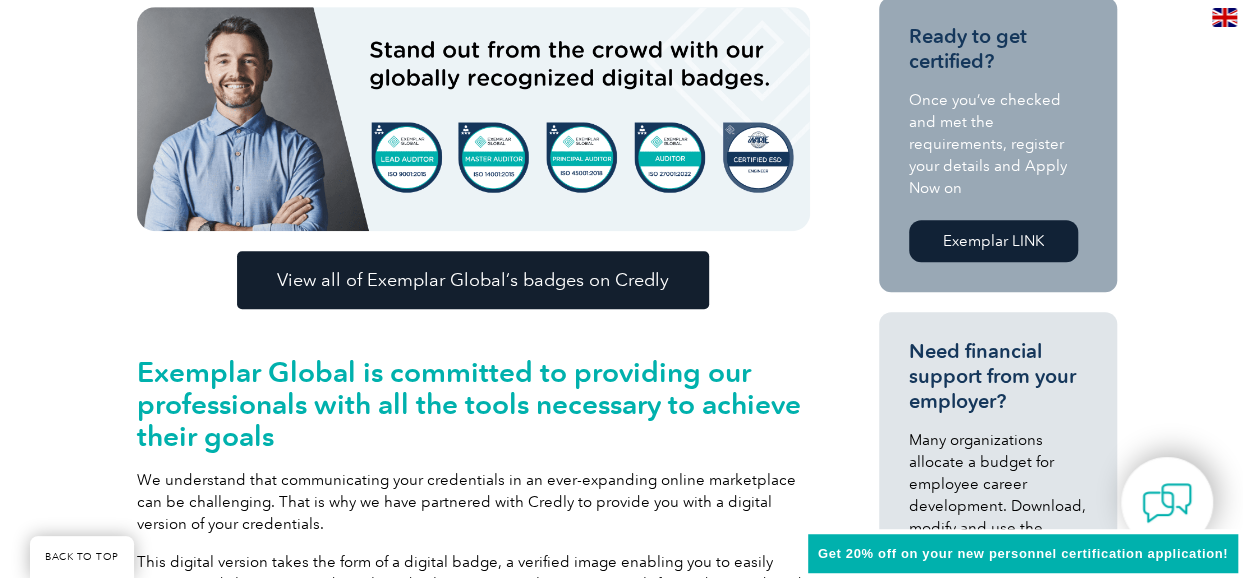 scroll, scrollTop: 543, scrollLeft: 0, axis: vertical 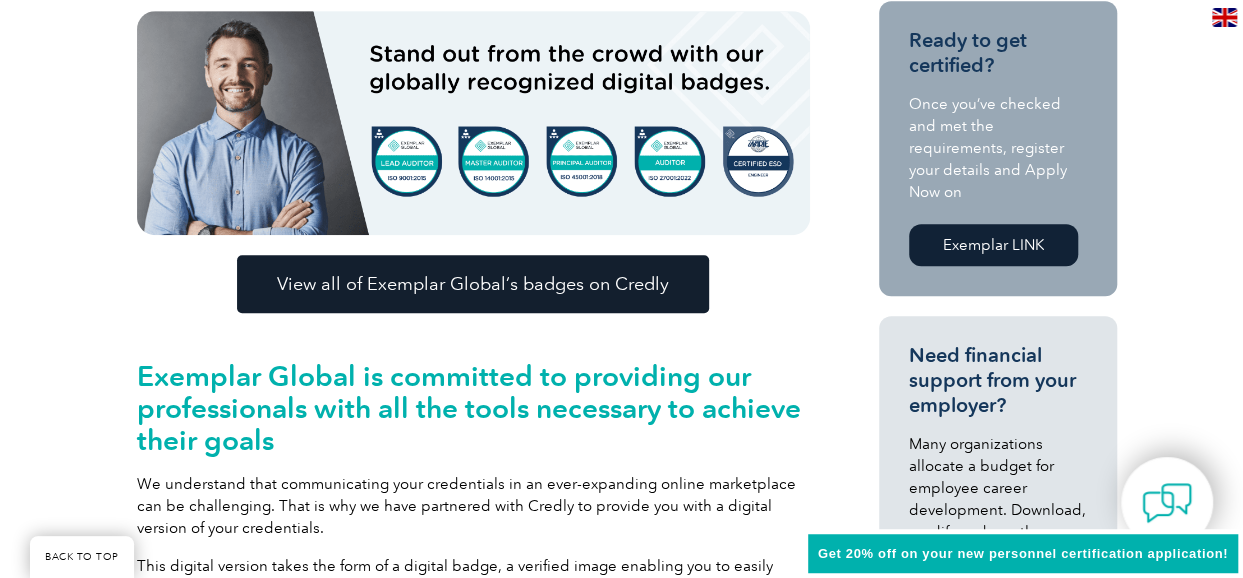 click on "View all of Exemplar Global’s badges on Credly" at bounding box center (473, 284) 